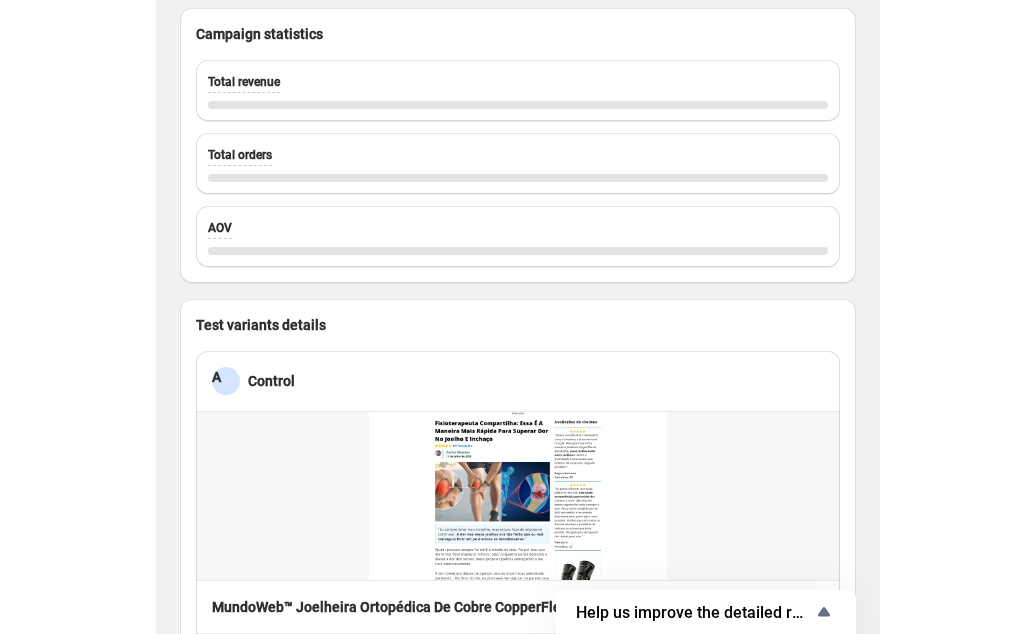 scroll, scrollTop: 0, scrollLeft: 0, axis: both 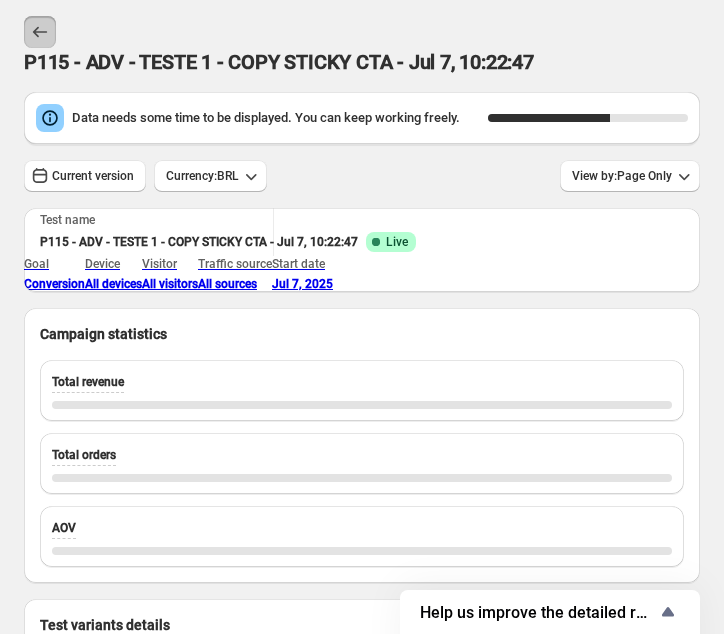 click at bounding box center (40, 32) 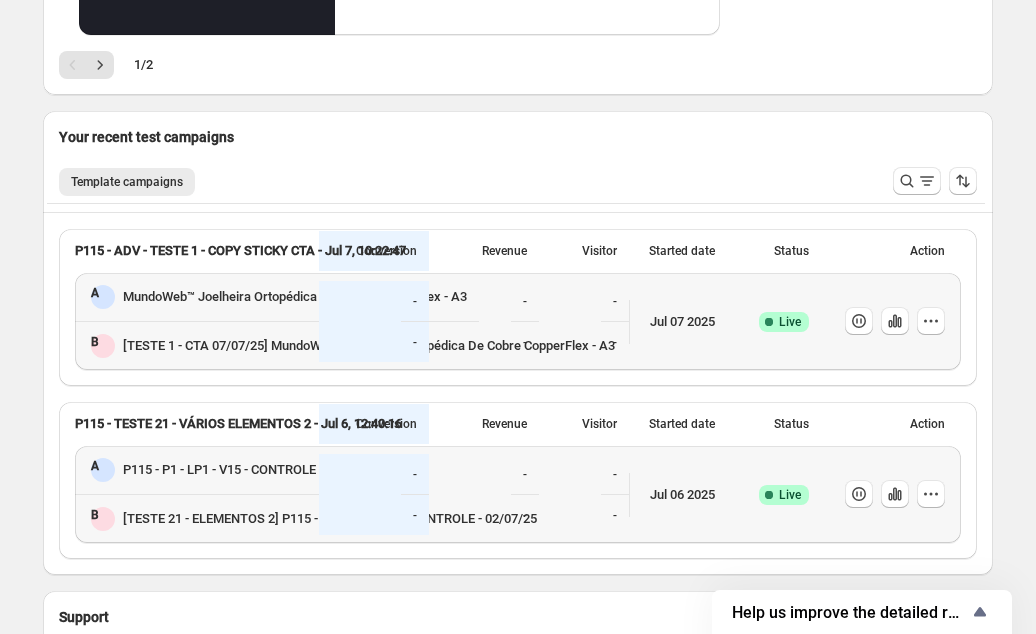 scroll, scrollTop: 694, scrollLeft: 0, axis: vertical 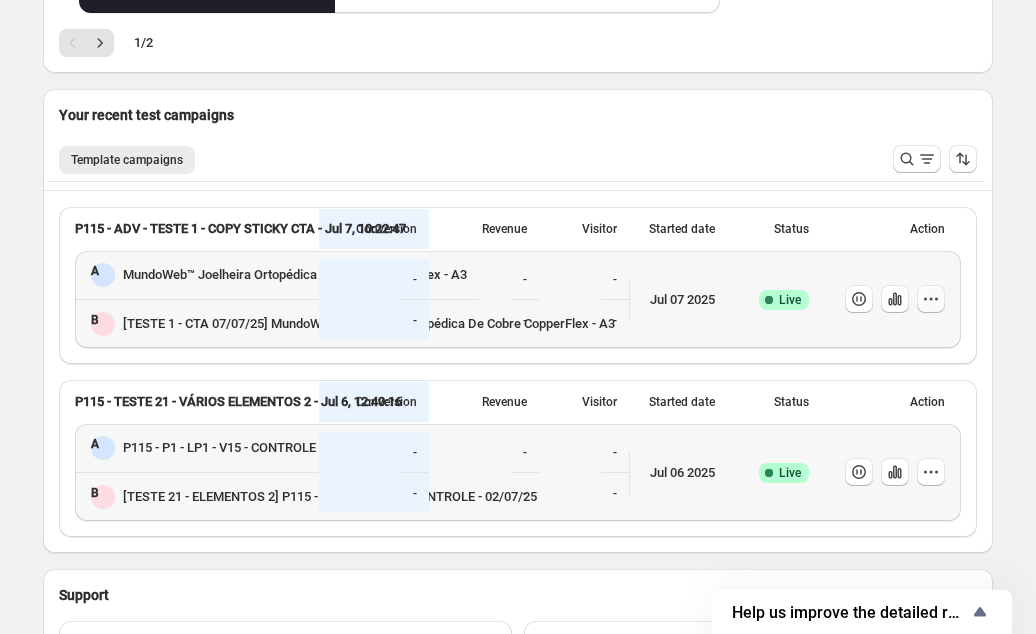 click at bounding box center [931, 299] 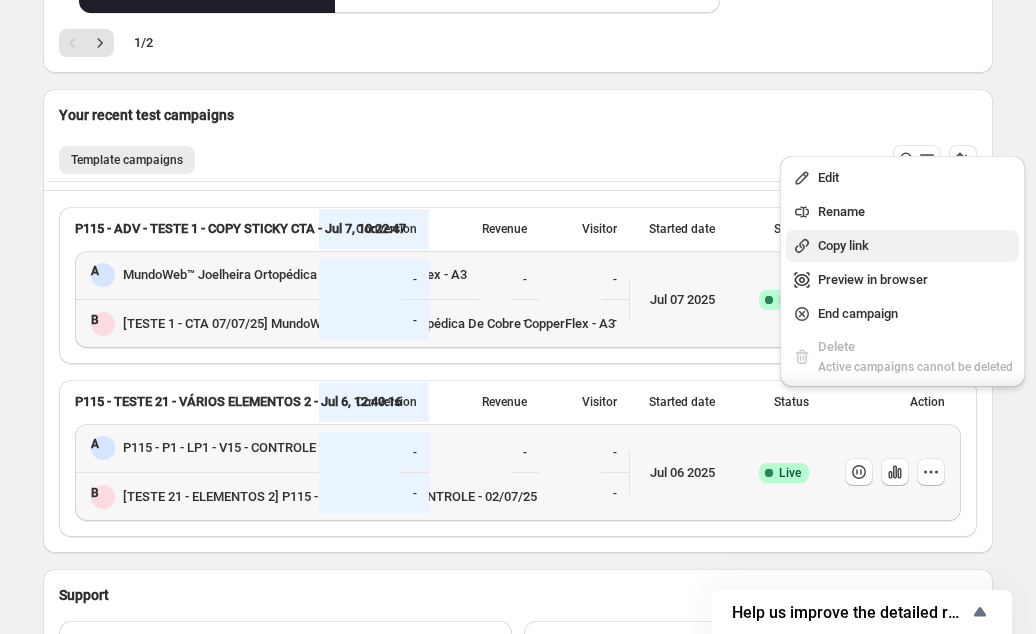 click on "Copy link" at bounding box center [915, 246] 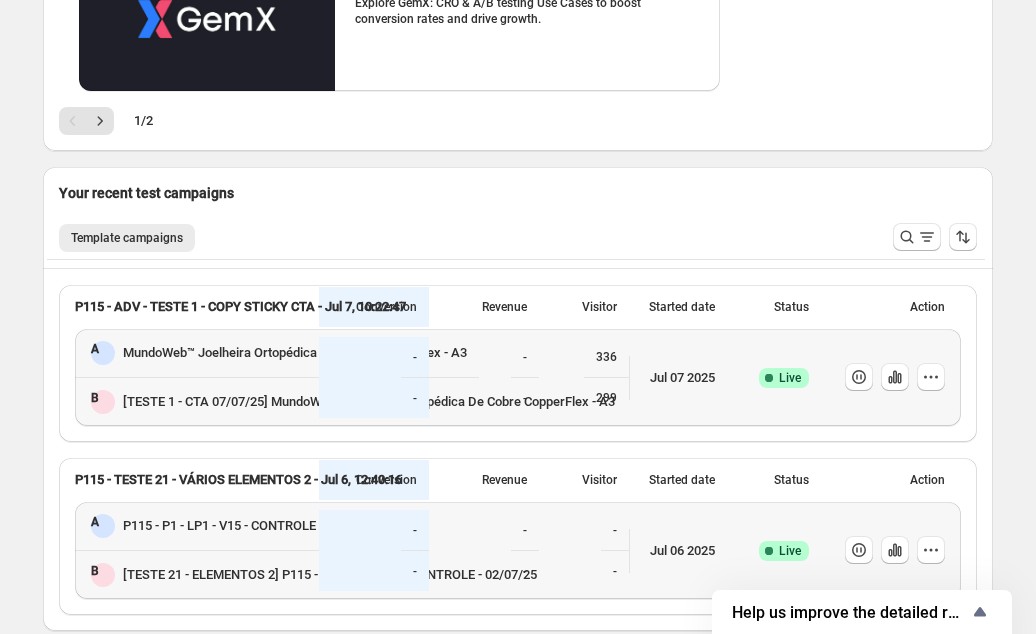 scroll, scrollTop: 594, scrollLeft: 0, axis: vertical 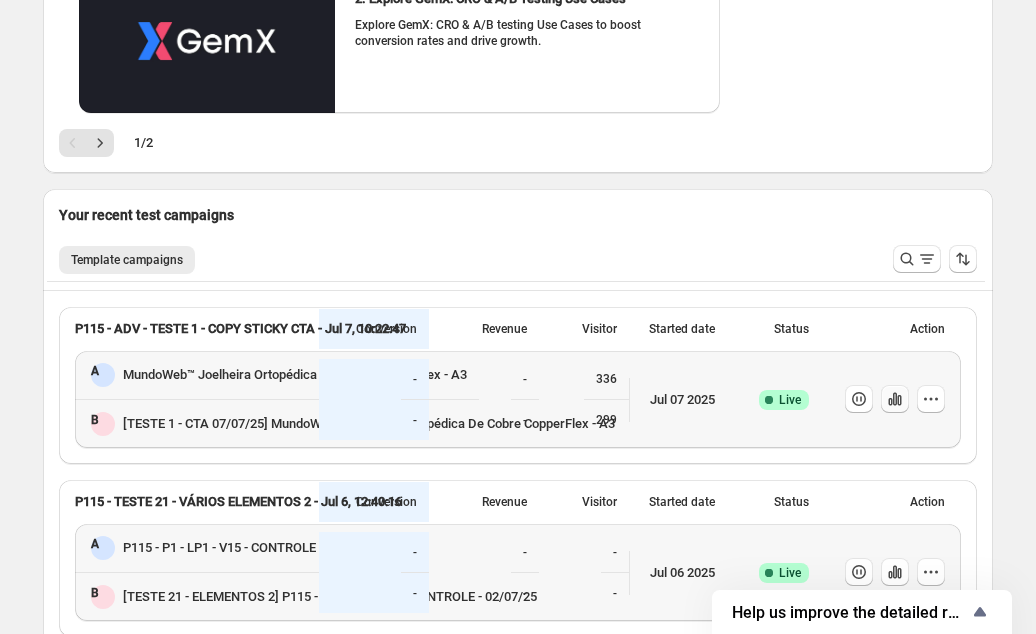 click at bounding box center [859, 399] 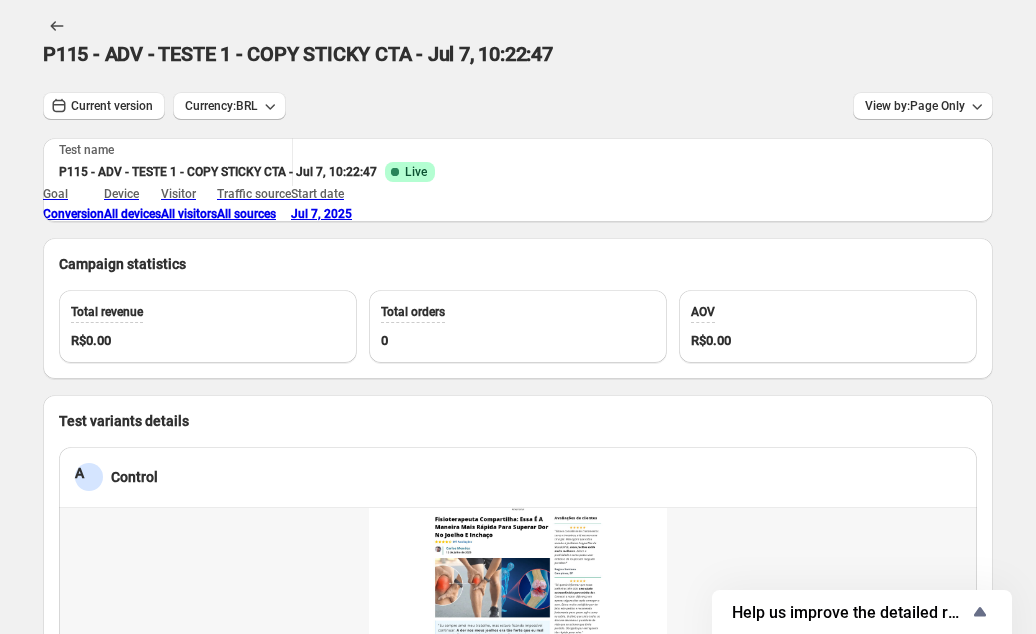scroll, scrollTop: 0, scrollLeft: 0, axis: both 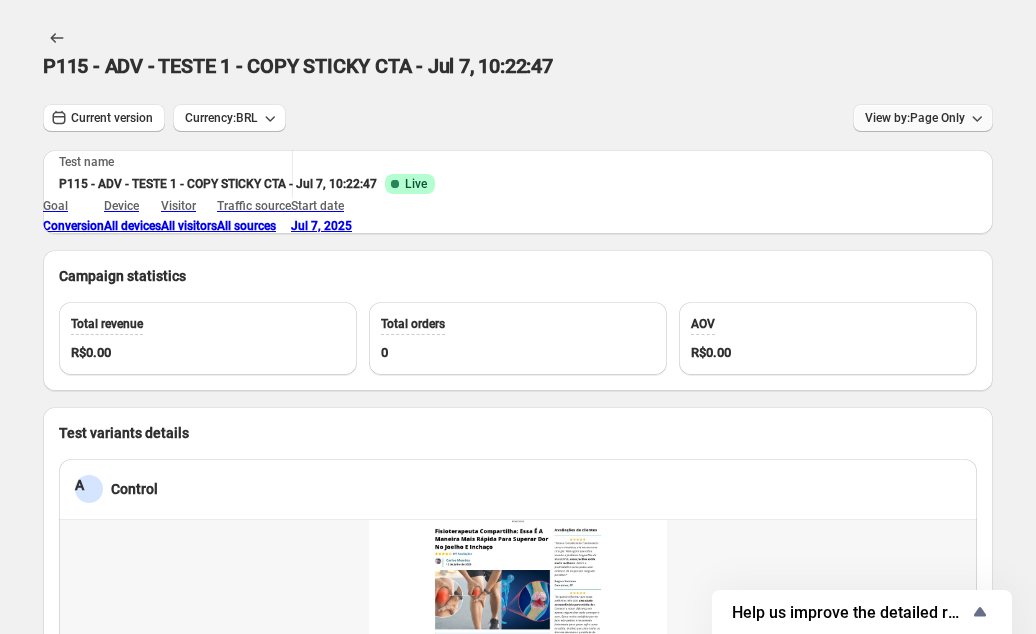 click on "View by:  Page Only" at bounding box center [221, 118] 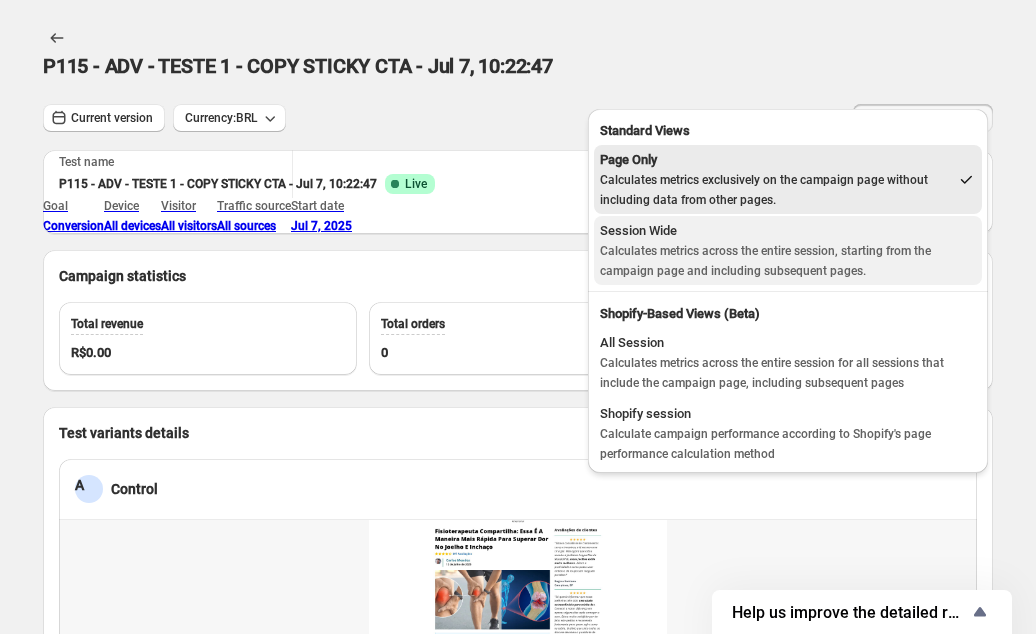 click on "Session Wide" at bounding box center [788, 231] 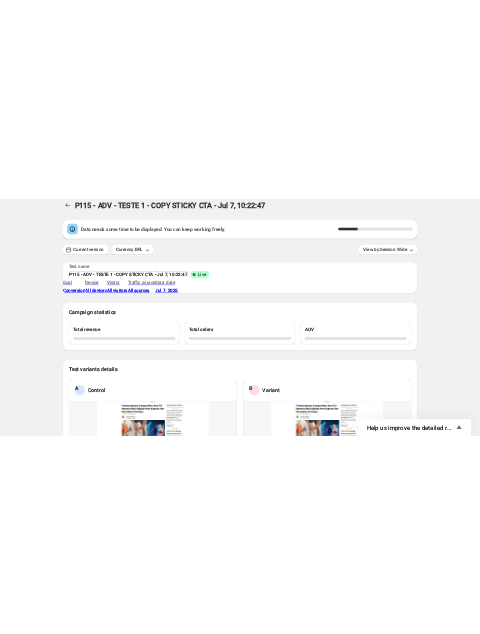 scroll, scrollTop: 0, scrollLeft: 0, axis: both 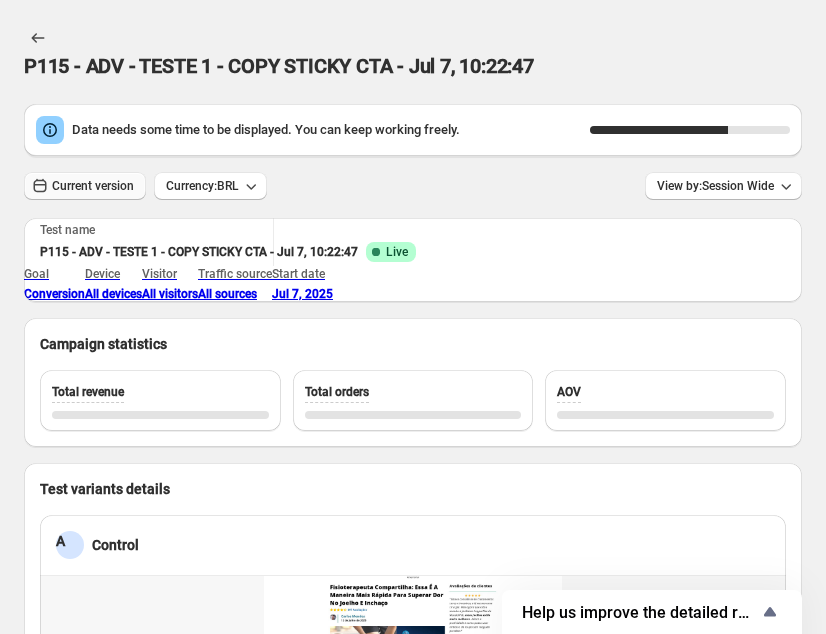 click on "Current version" at bounding box center [93, 186] 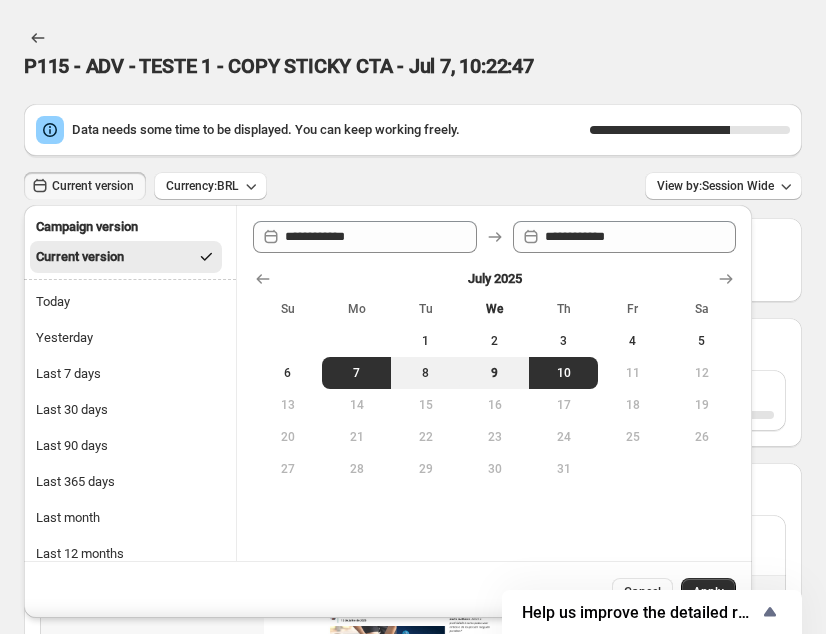 click on "Data needs some time to be displayed. You can keep working freely. 70 % Current version Currency:  BRL View by:  Session Wide Test name P115 - ADV - TESTE 1 - COPY STICKY CTA - [MONTH] [DAY], [TIME]   Success Complete Live Goal Conversion Device All devices Visitor All visitors Traffic source All sources Start date [MONTH] 7, [YEAR] Campaign statistics Total revenue Total orders AOV Test variants details A Control MundoWeb™ Joelheira Ortopédica De Cobre CopperFlex - A3 B Variant [TESTE 1 - CTA [MONTH]/[DAY]/[YEAR]] MundoWeb™ Joelheira Ortopédica De Cobre CopperFlex - A3 Session Click-through rate Page views Product views Avg time on page Visitor Device Channel" at bounding box center (413, 1164) 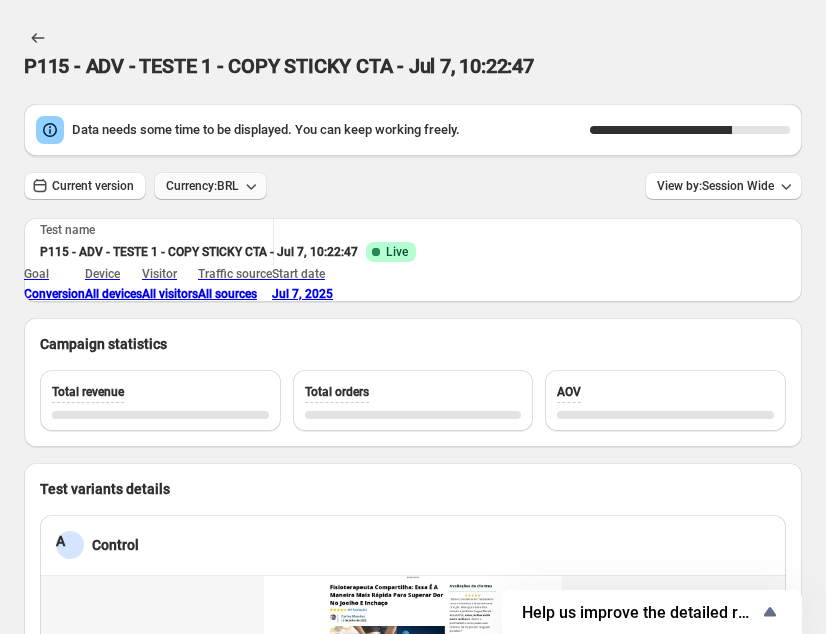 click at bounding box center (251, 186) 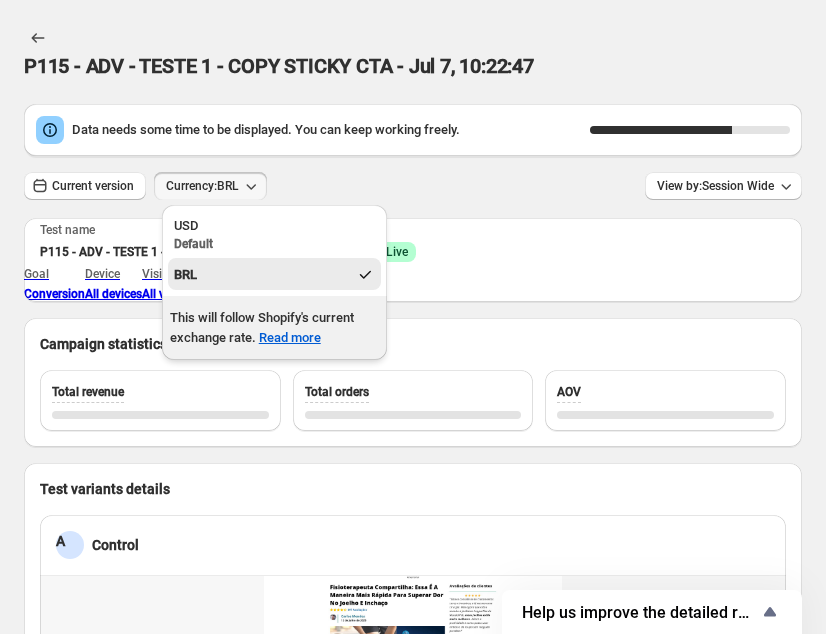 click on "Current version Currency:  BRL View by:  Session Wide" at bounding box center (413, 130) 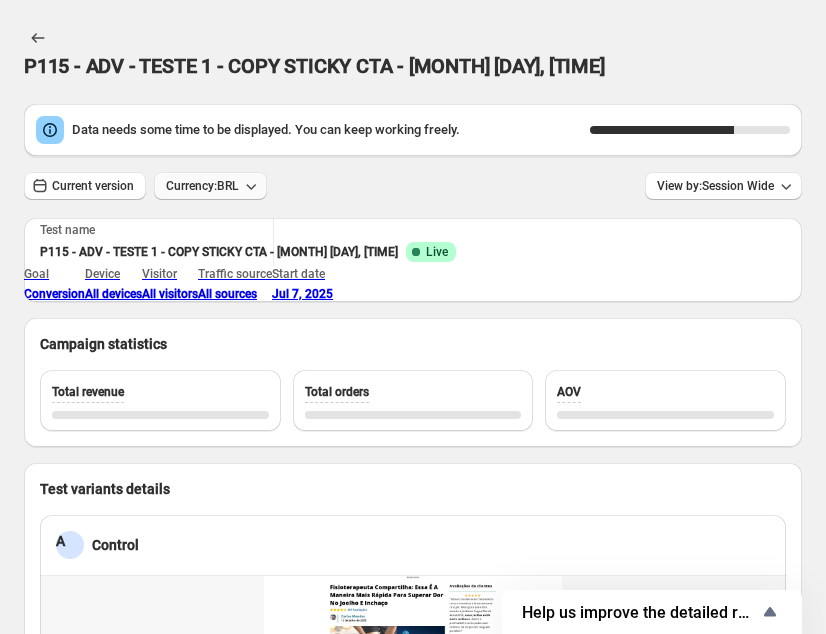 click on "Currency:  BRL" at bounding box center [202, 186] 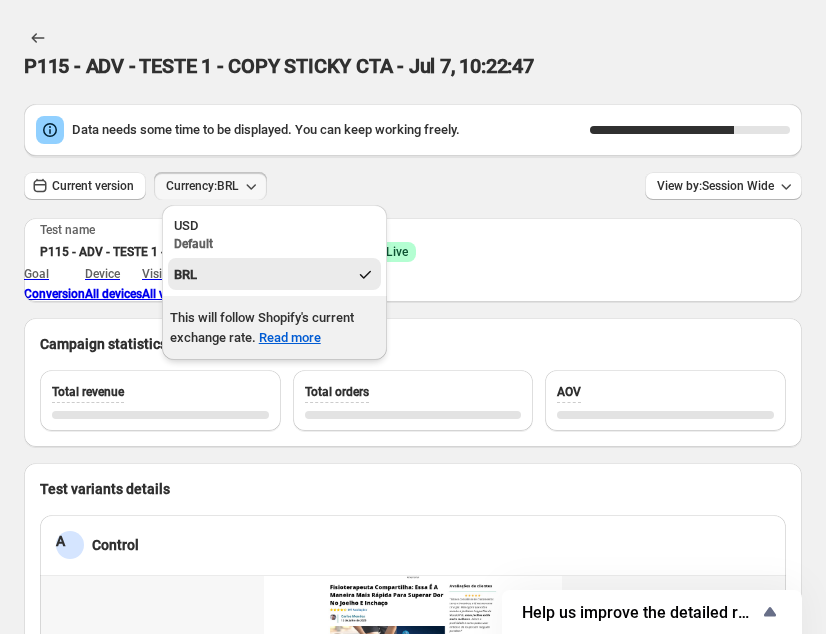 click on "Current version Currency:  BRL View by:  Session Wide" at bounding box center (413, 130) 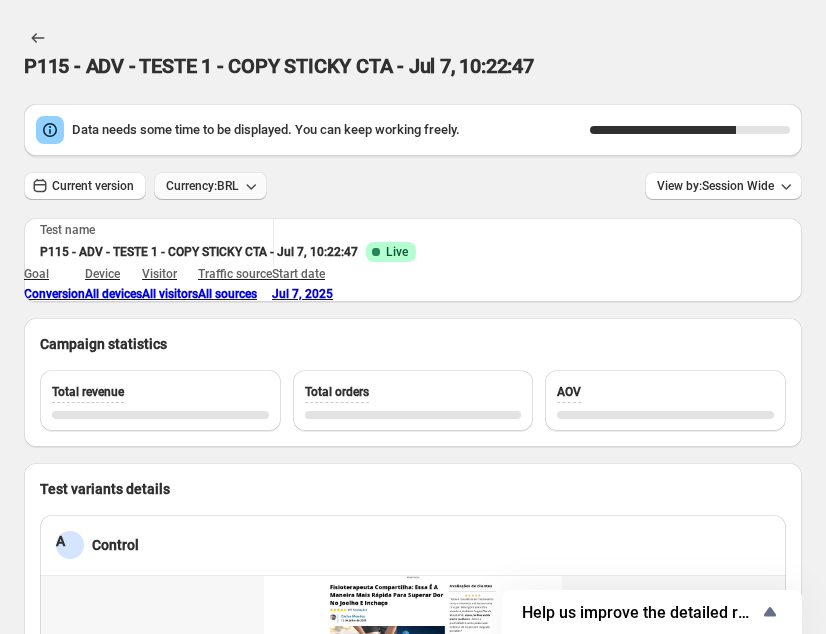 click at bounding box center [251, 186] 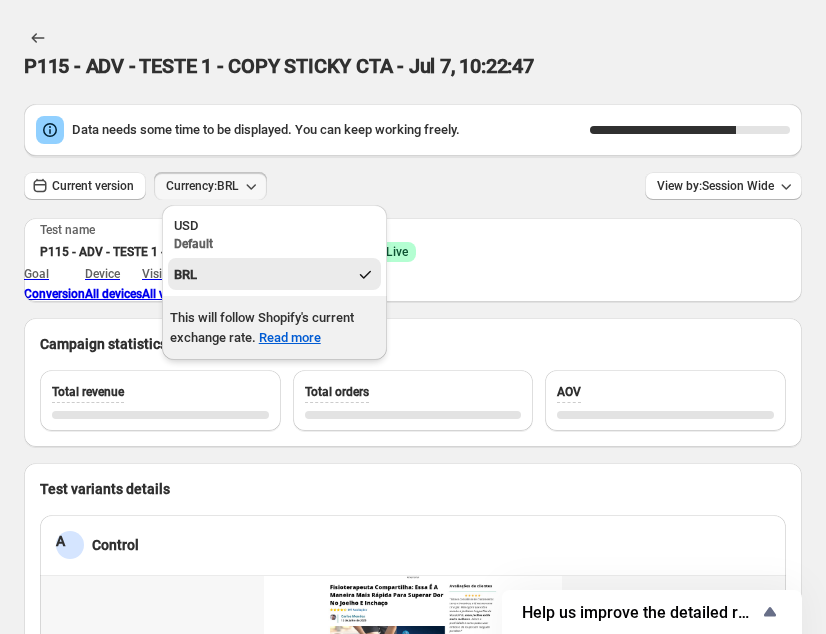 click on "Current version Currency:  BRL View by:  Session Wide" at bounding box center (413, 130) 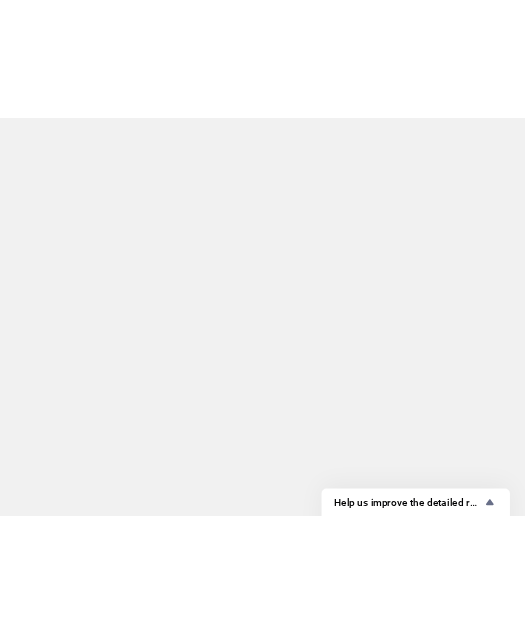 scroll, scrollTop: 0, scrollLeft: 0, axis: both 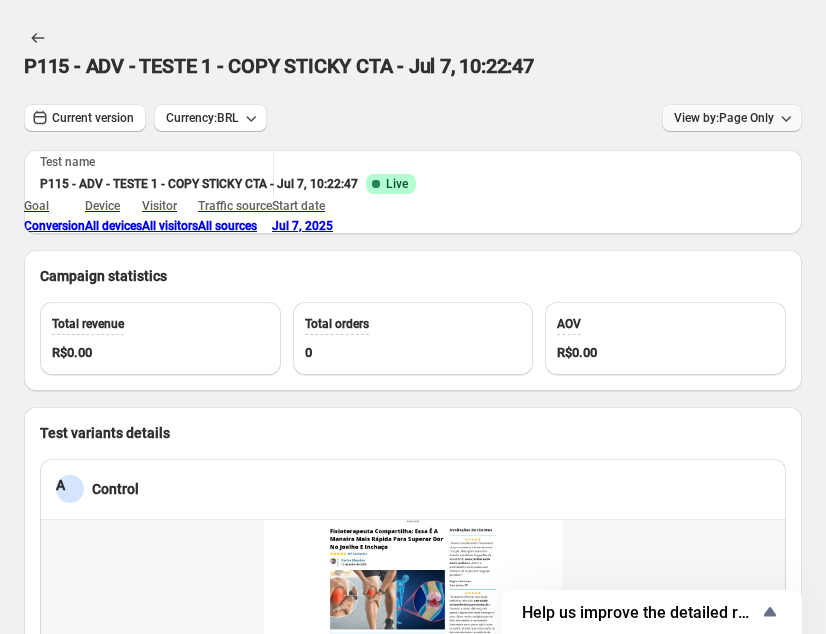 click on "View by:  Page Only" at bounding box center [210, 118] 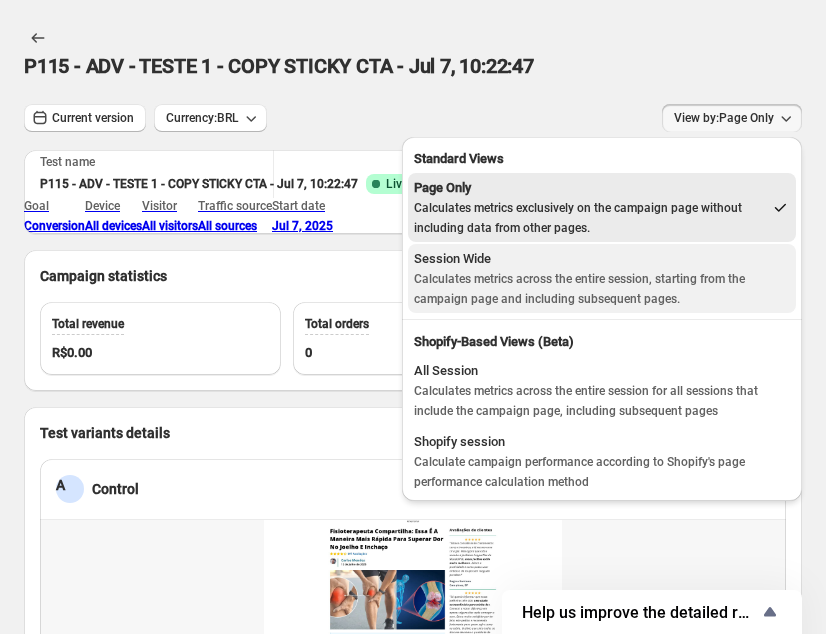 click on "Calculates metrics across the entire session, starting from the campaign page and including subsequent pages." at bounding box center (579, 289) 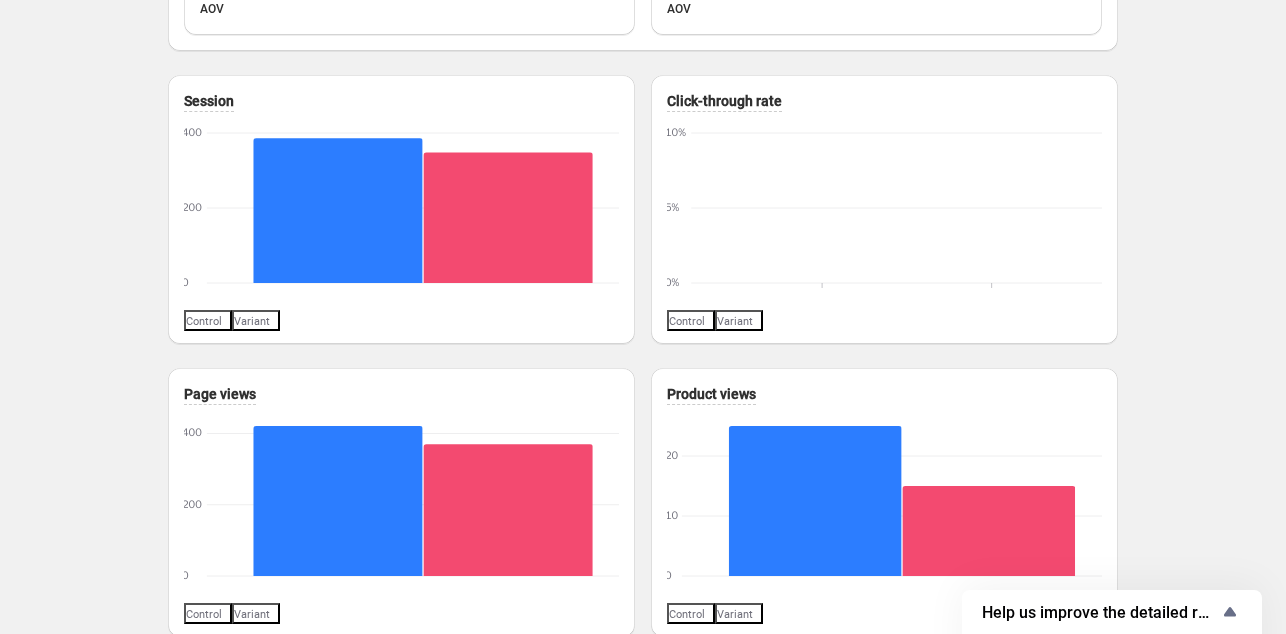 scroll, scrollTop: 900, scrollLeft: 0, axis: vertical 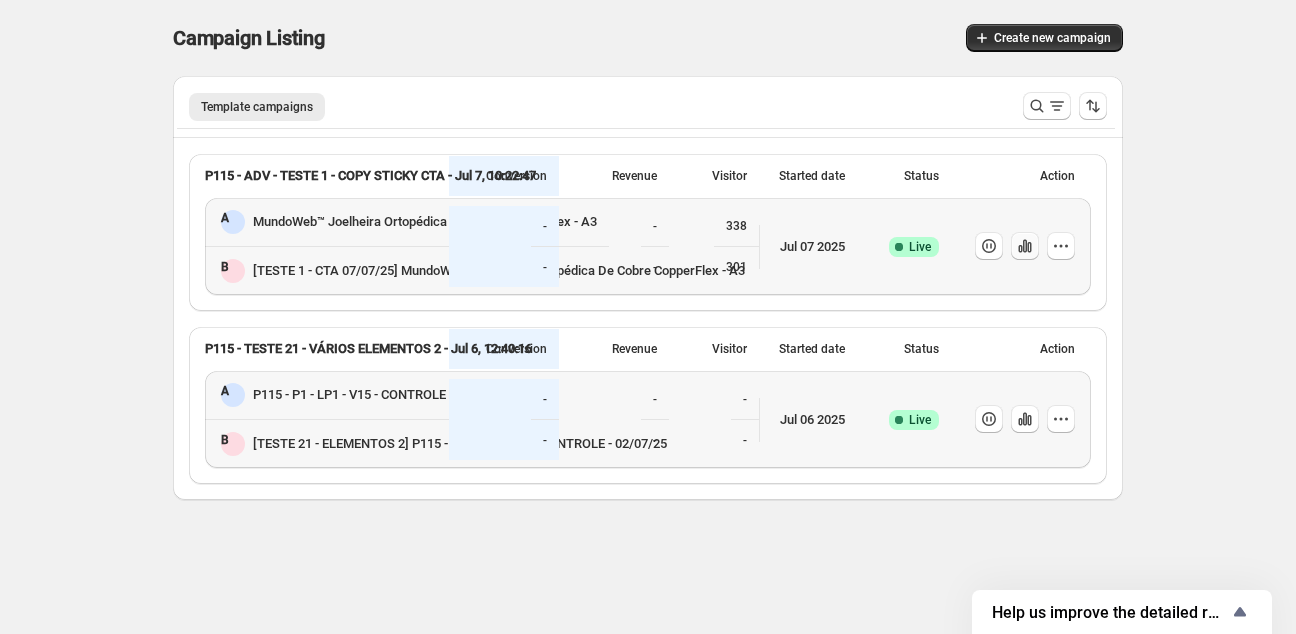 click at bounding box center [989, 246] 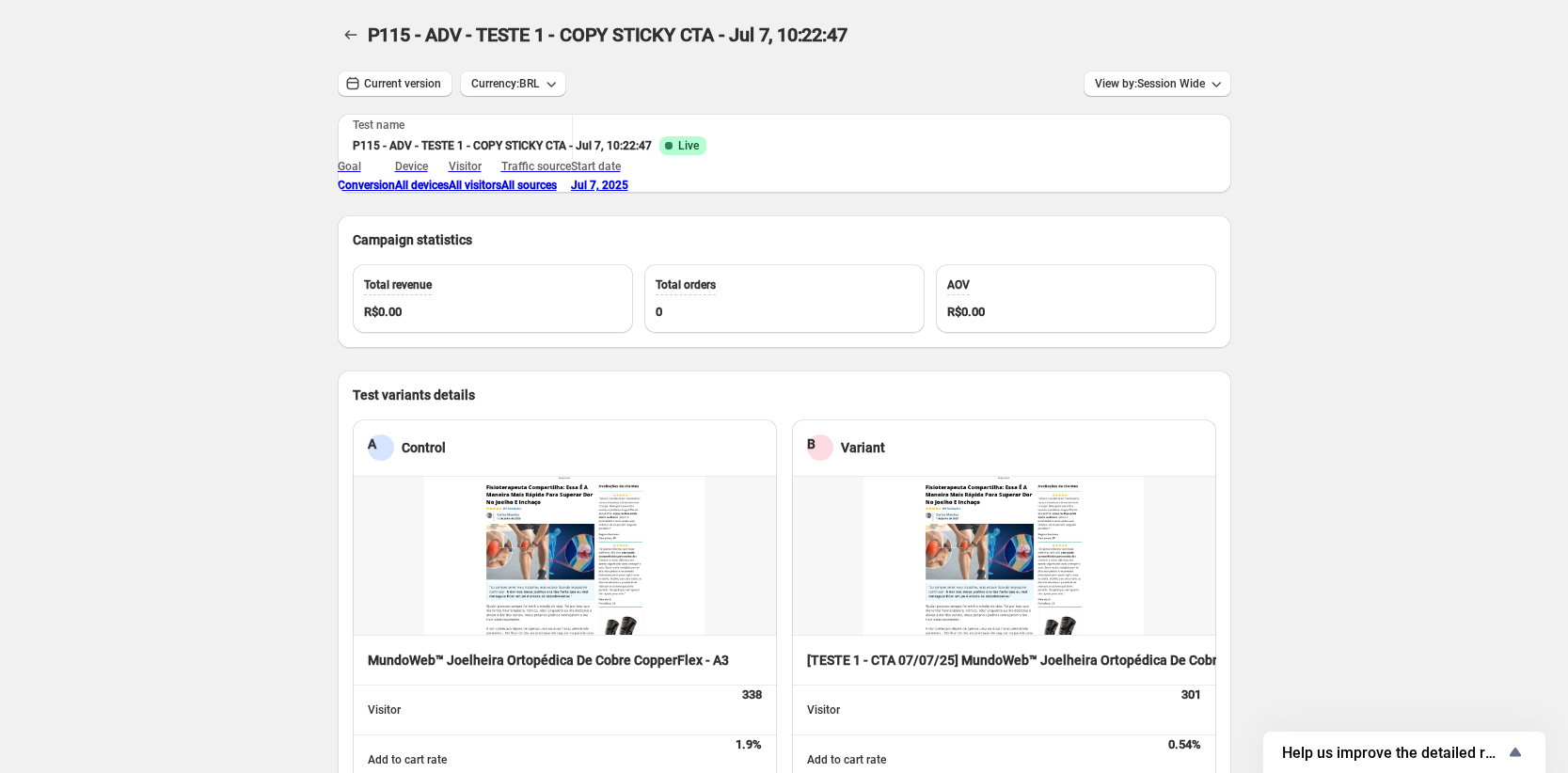 scroll, scrollTop: 0, scrollLeft: 0, axis: both 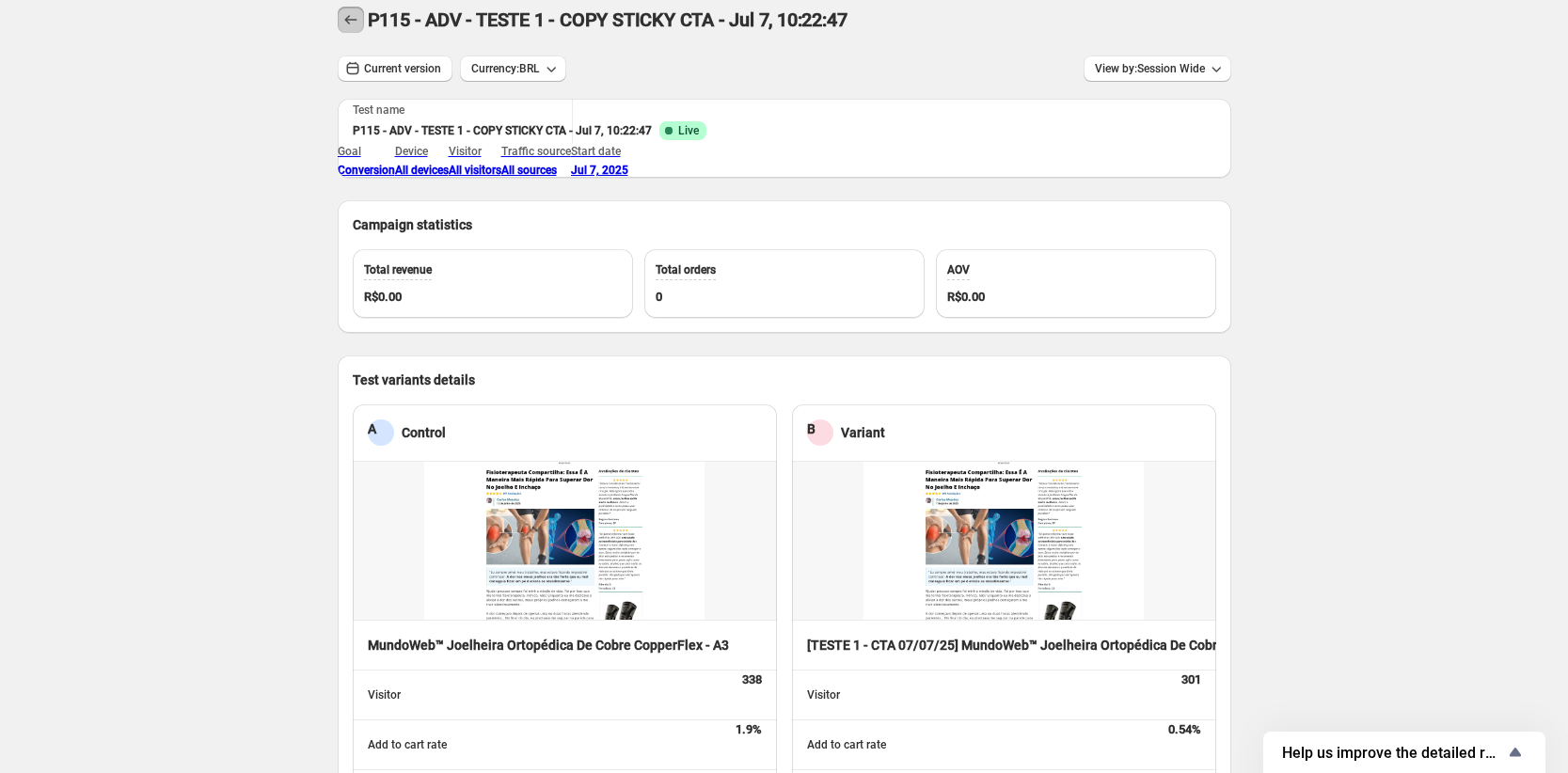 click at bounding box center [351, 20] 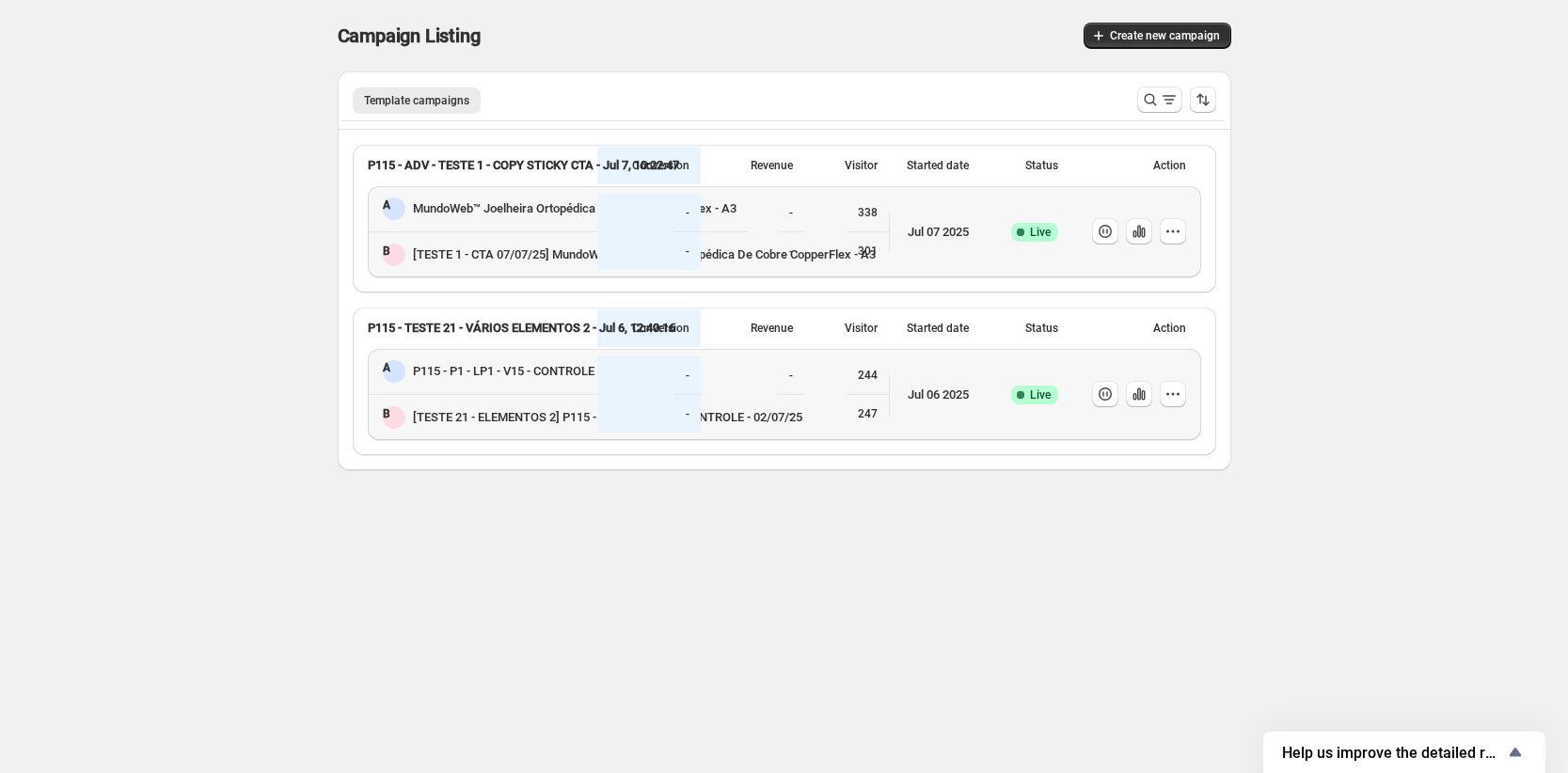 scroll, scrollTop: 0, scrollLeft: 0, axis: both 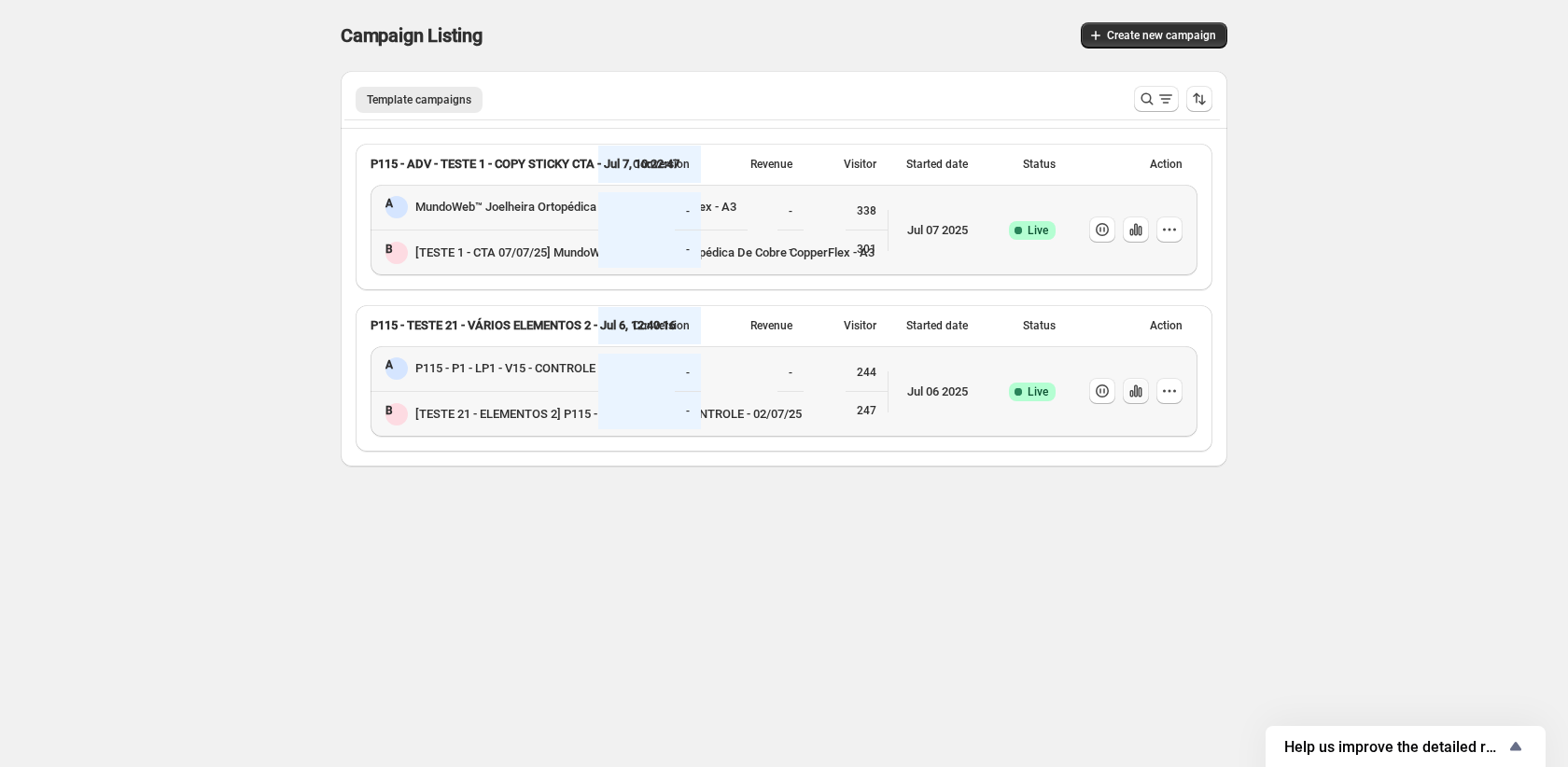 click at bounding box center (1102, 230) 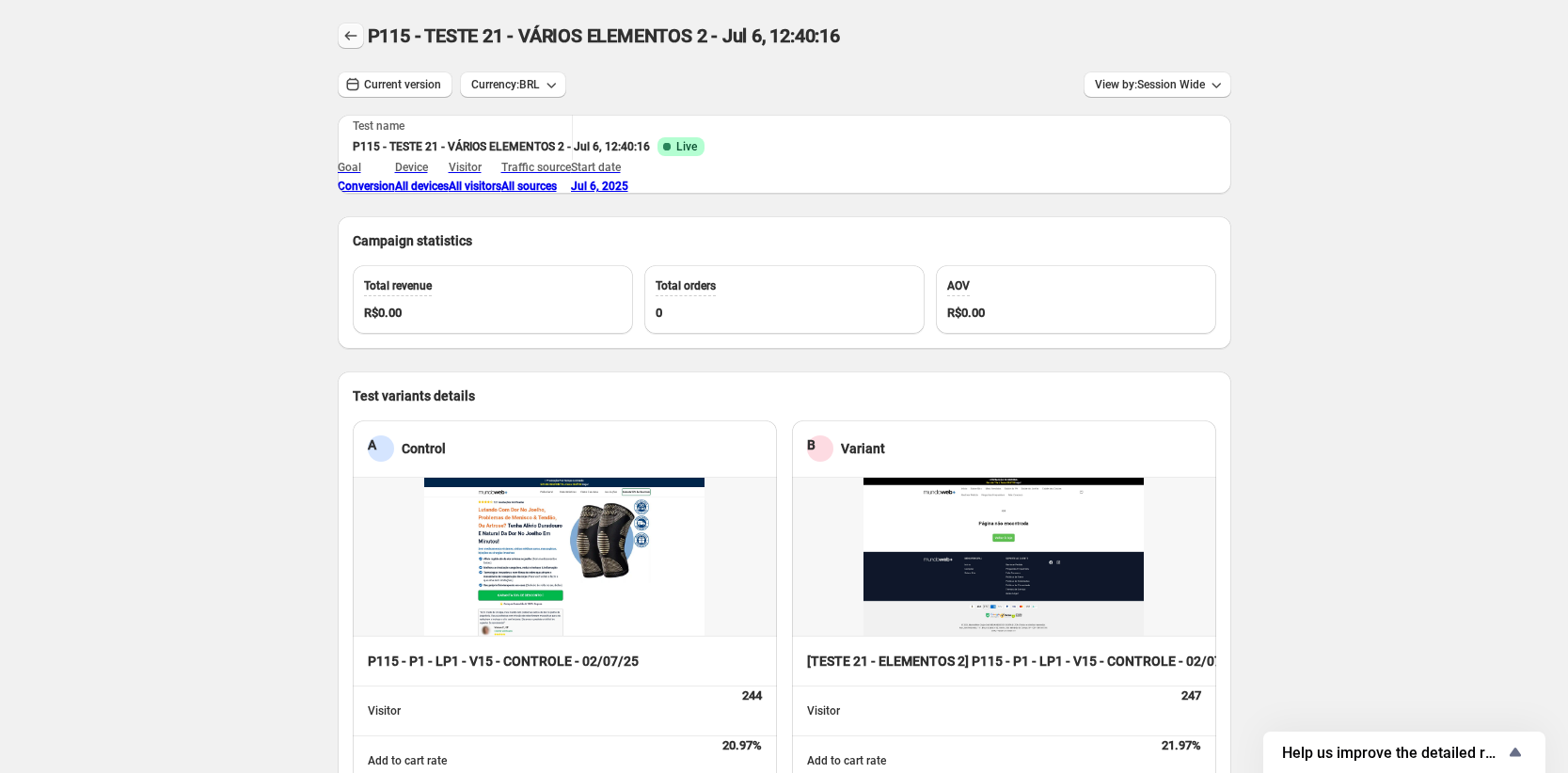 click at bounding box center (351, 36) 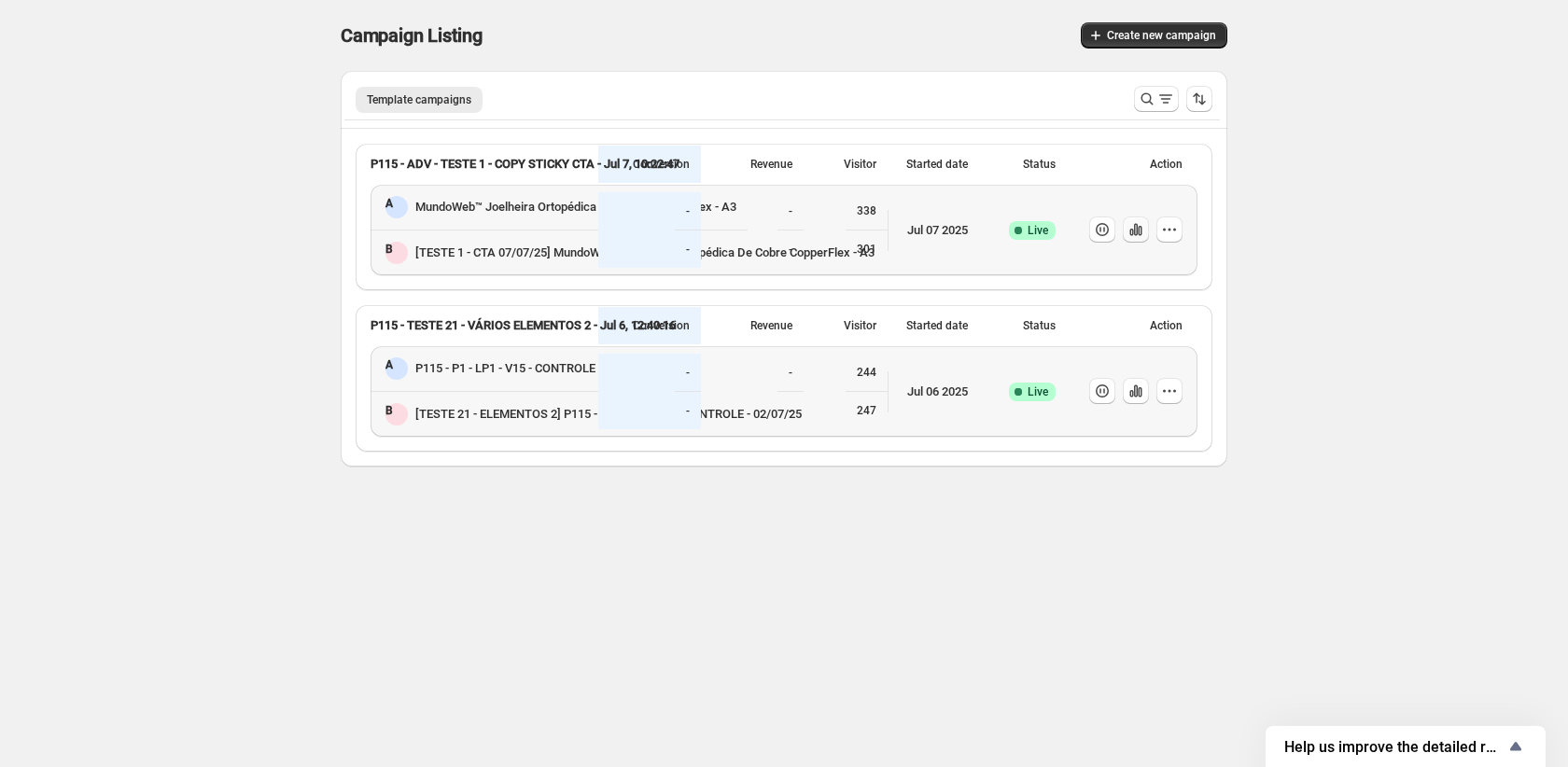 click at bounding box center (1102, 230) 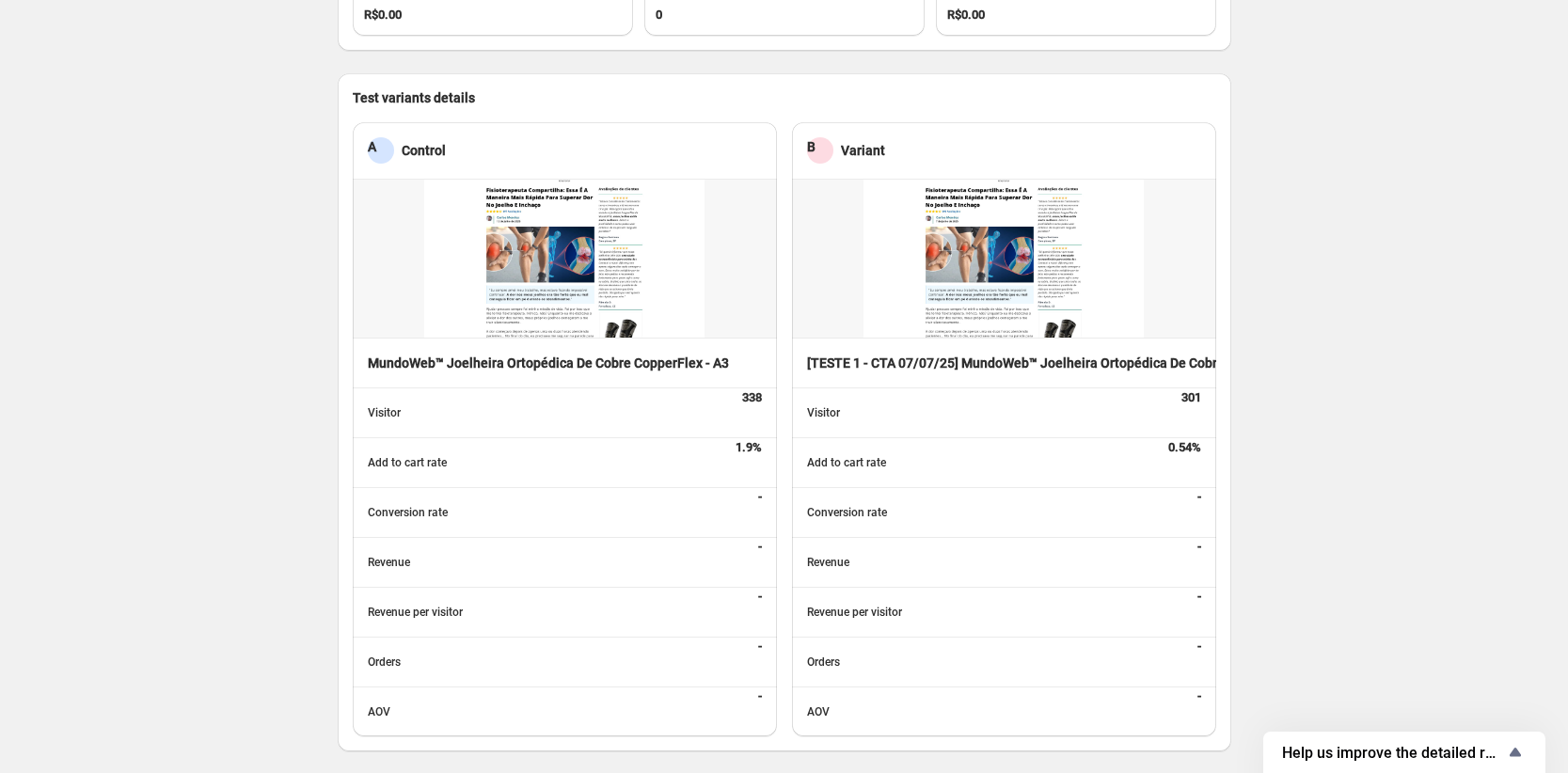 scroll, scrollTop: 0, scrollLeft: 0, axis: both 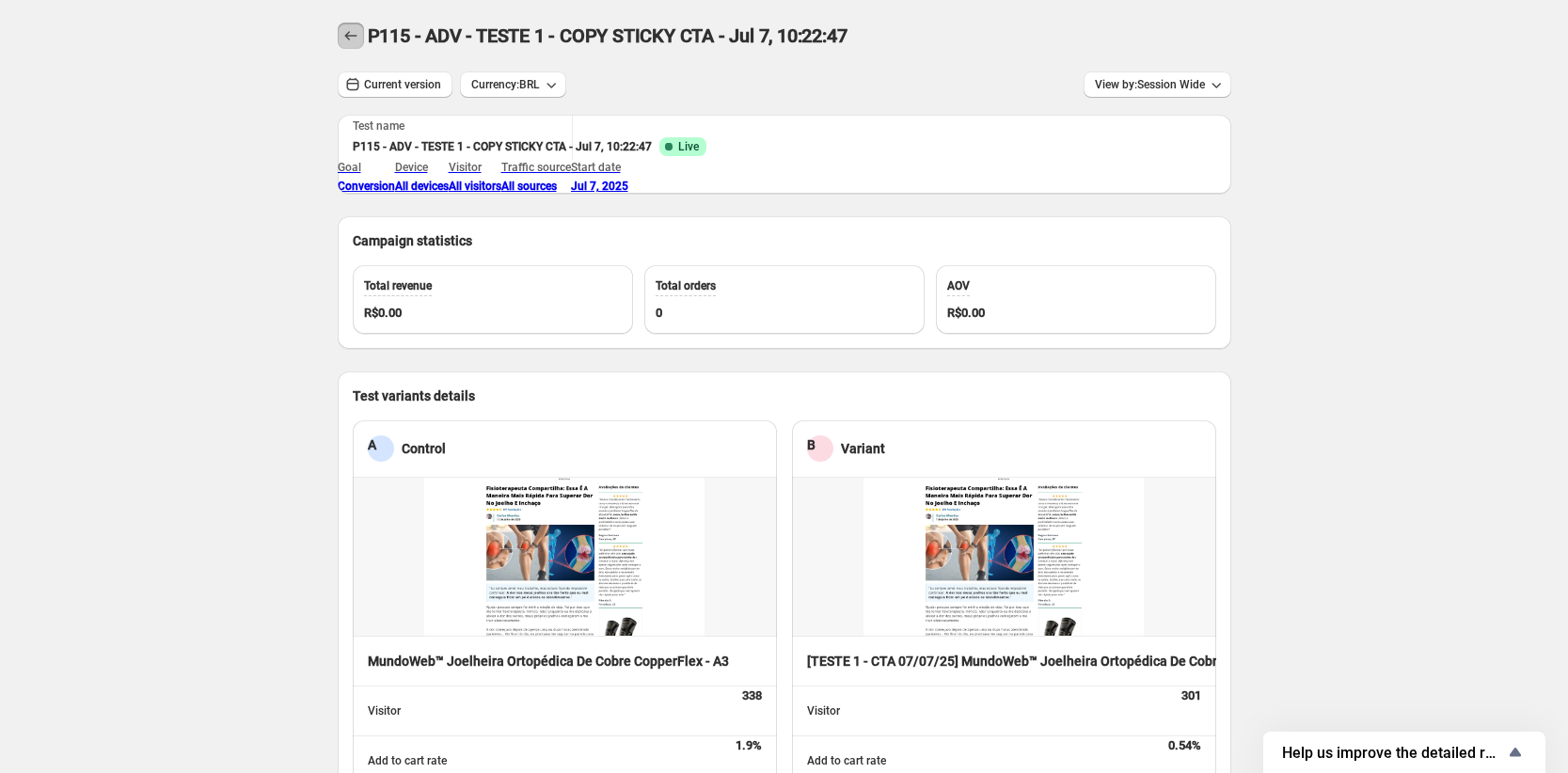 click at bounding box center [351, 36] 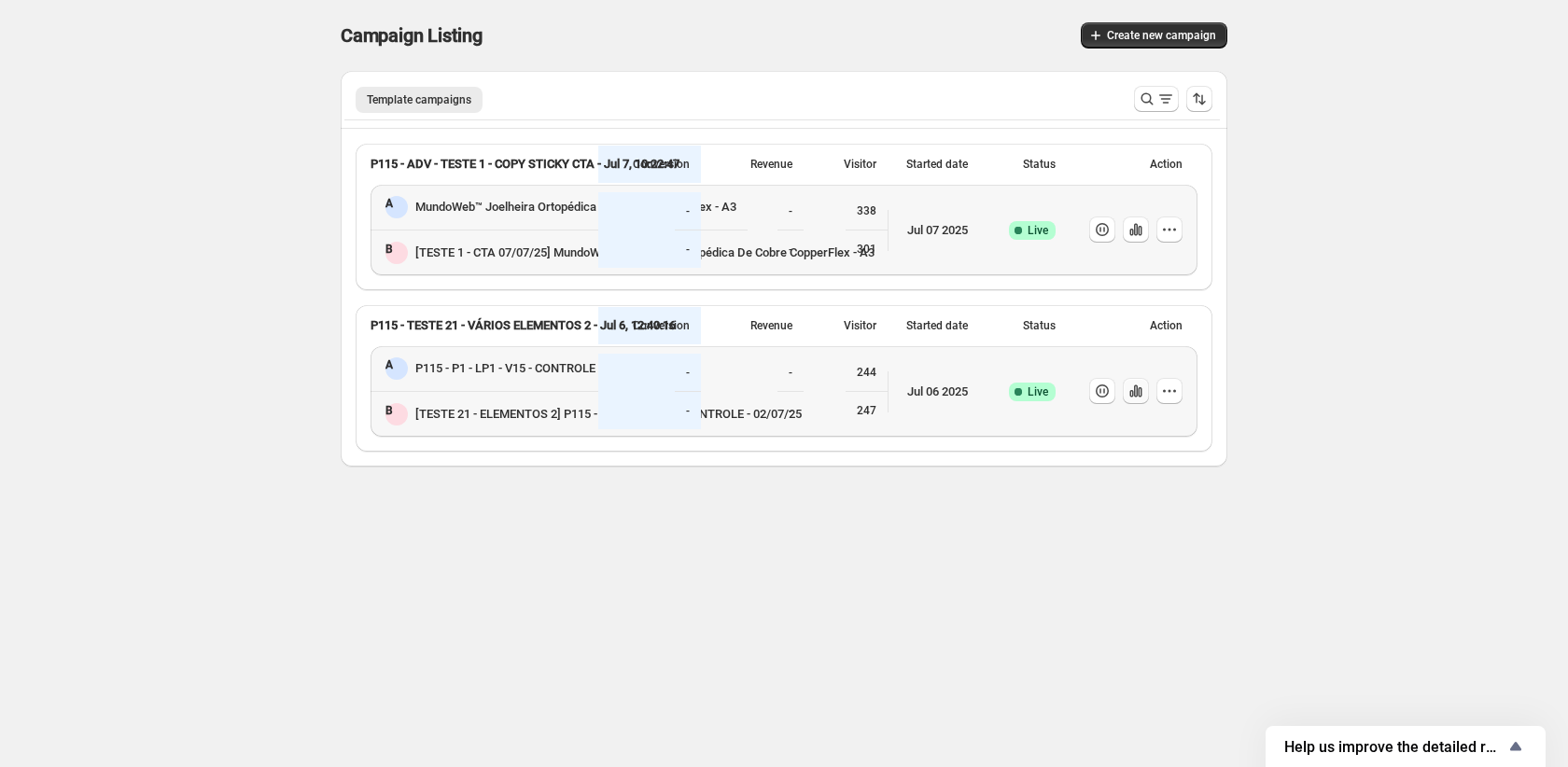 click at bounding box center [1102, 230] 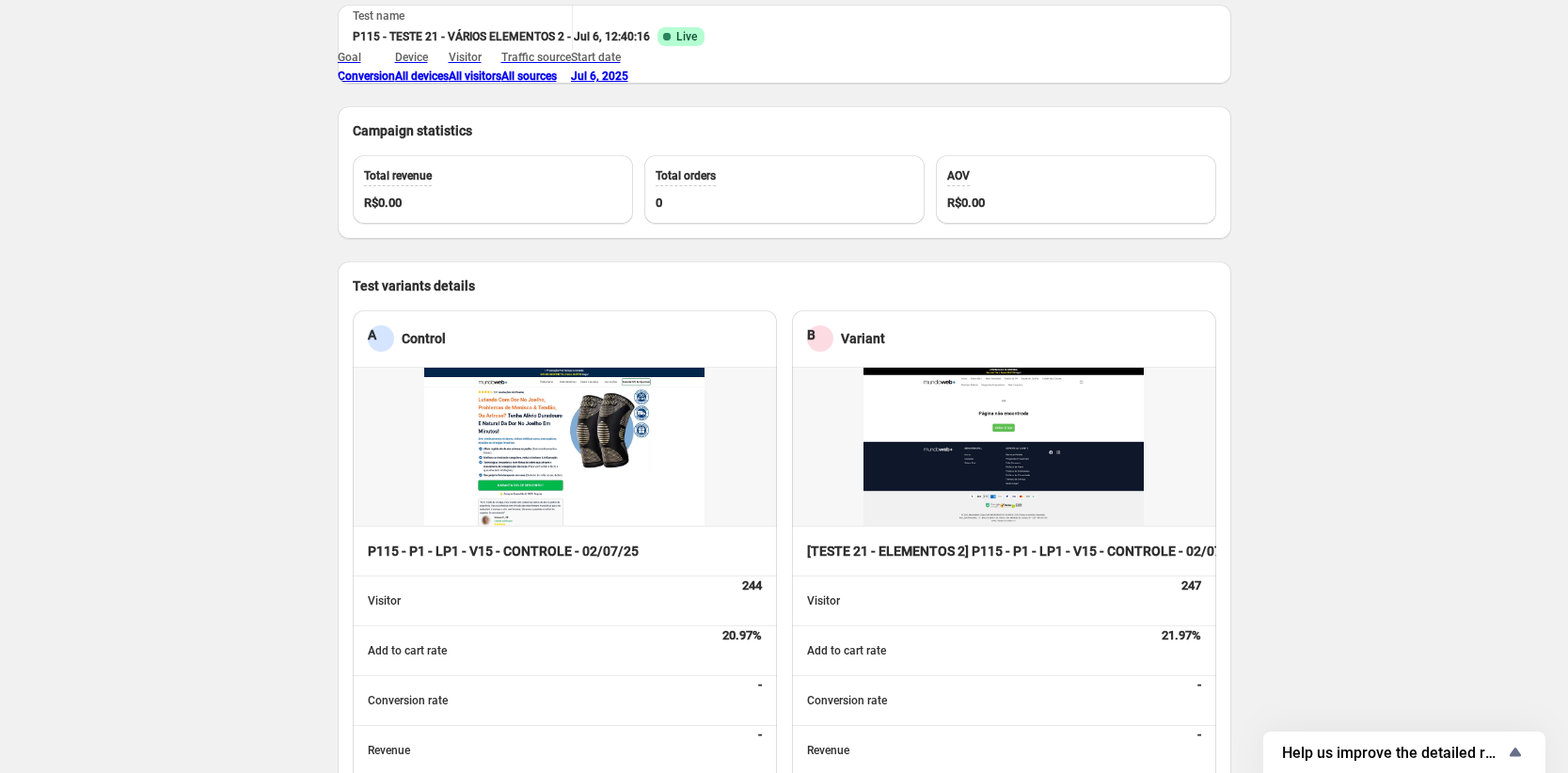 scroll, scrollTop: 0, scrollLeft: 0, axis: both 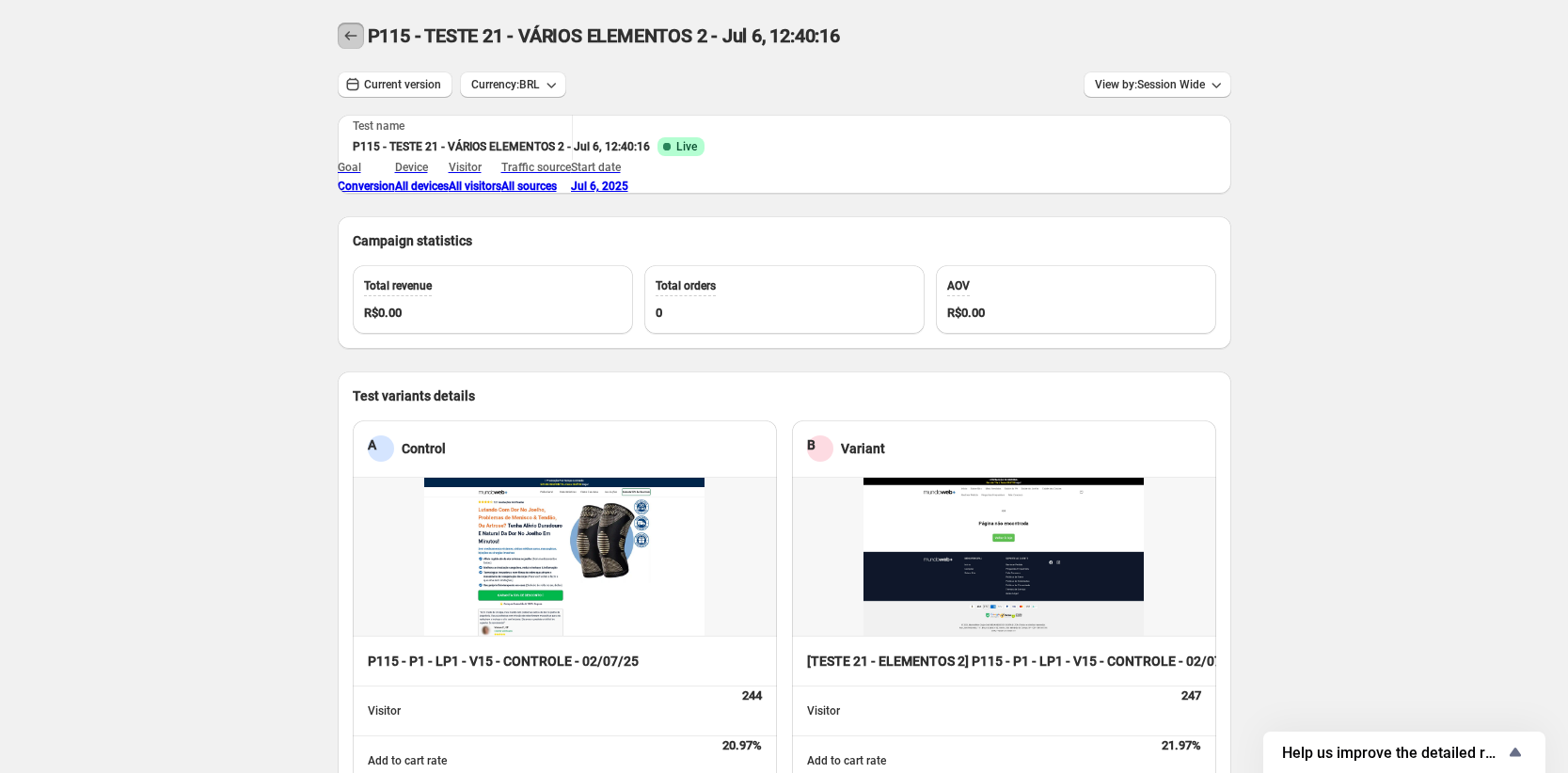 click at bounding box center (351, 36) 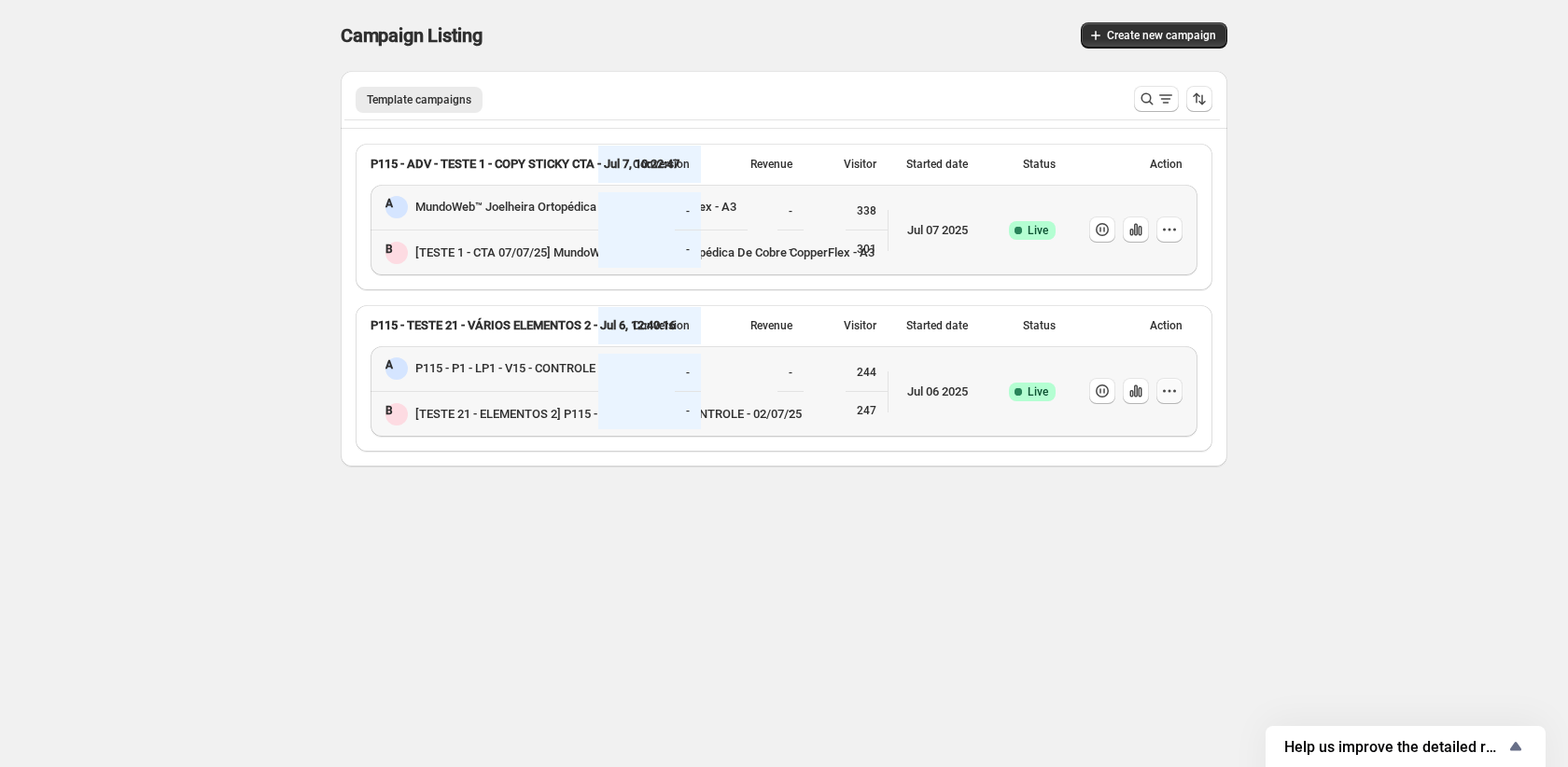 click at bounding box center (1169, 230) 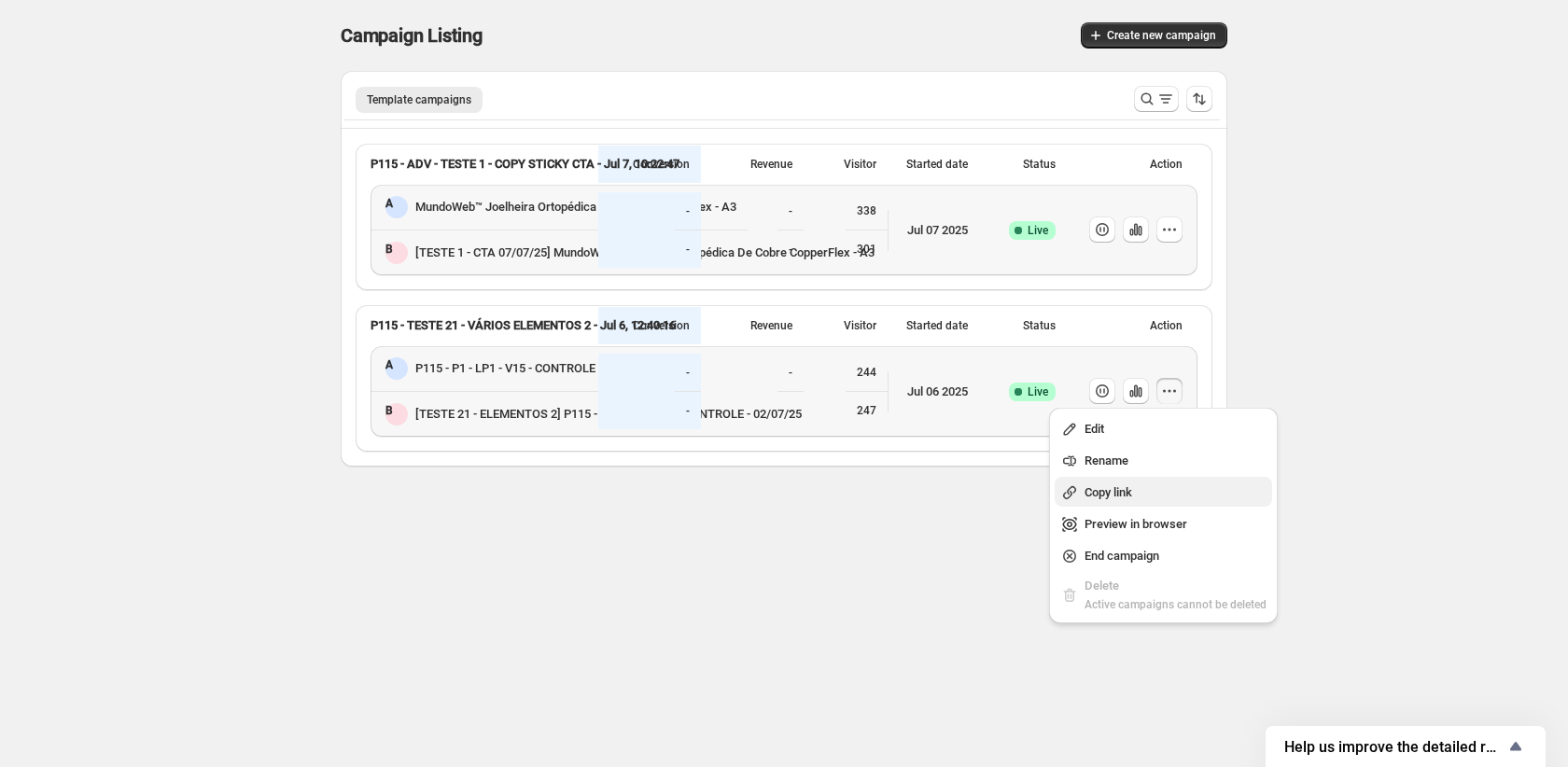click on "Copy link" at bounding box center (1175, 493) 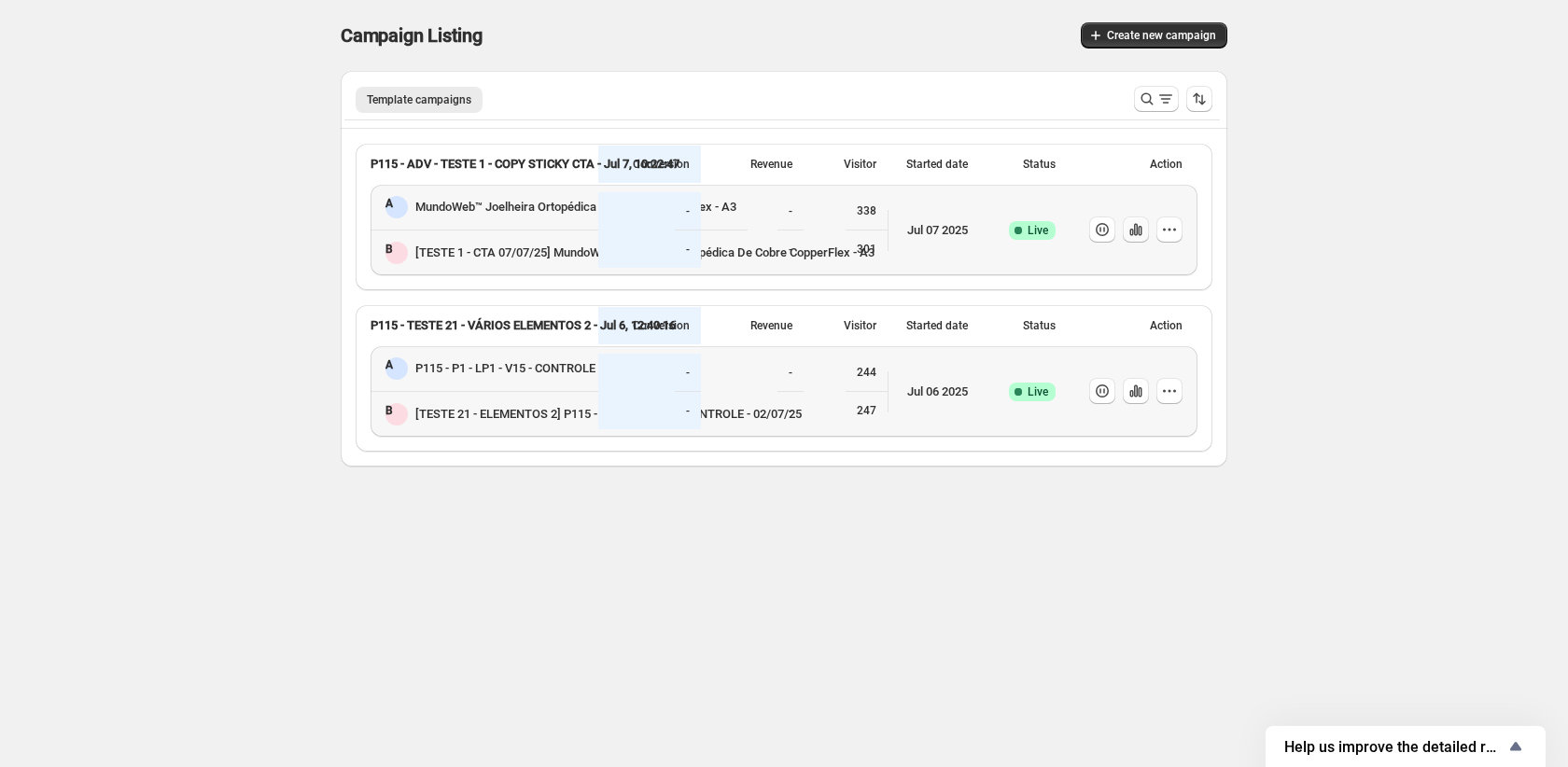 click at bounding box center (1102, 230) 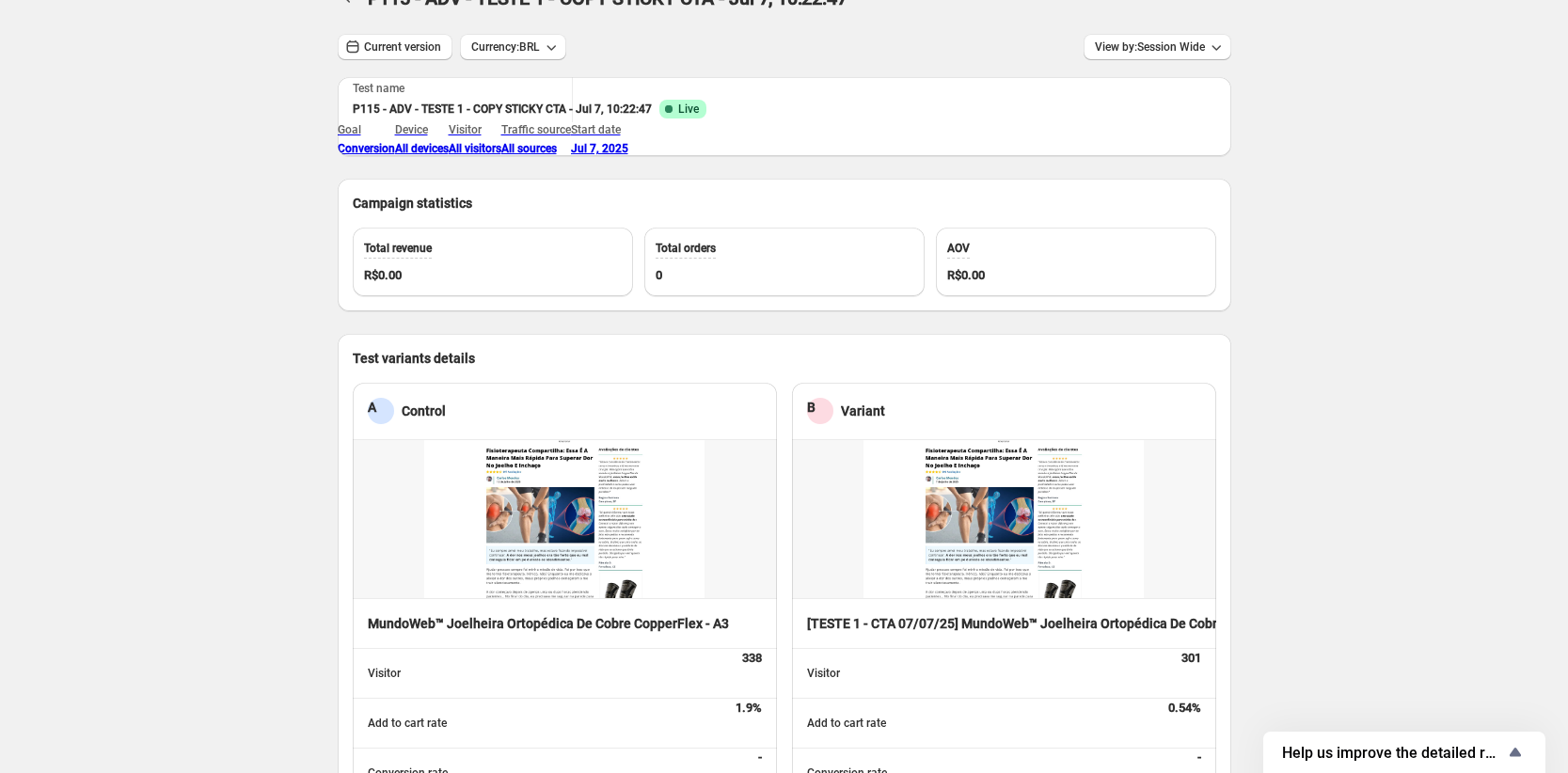 scroll, scrollTop: 0, scrollLeft: 0, axis: both 